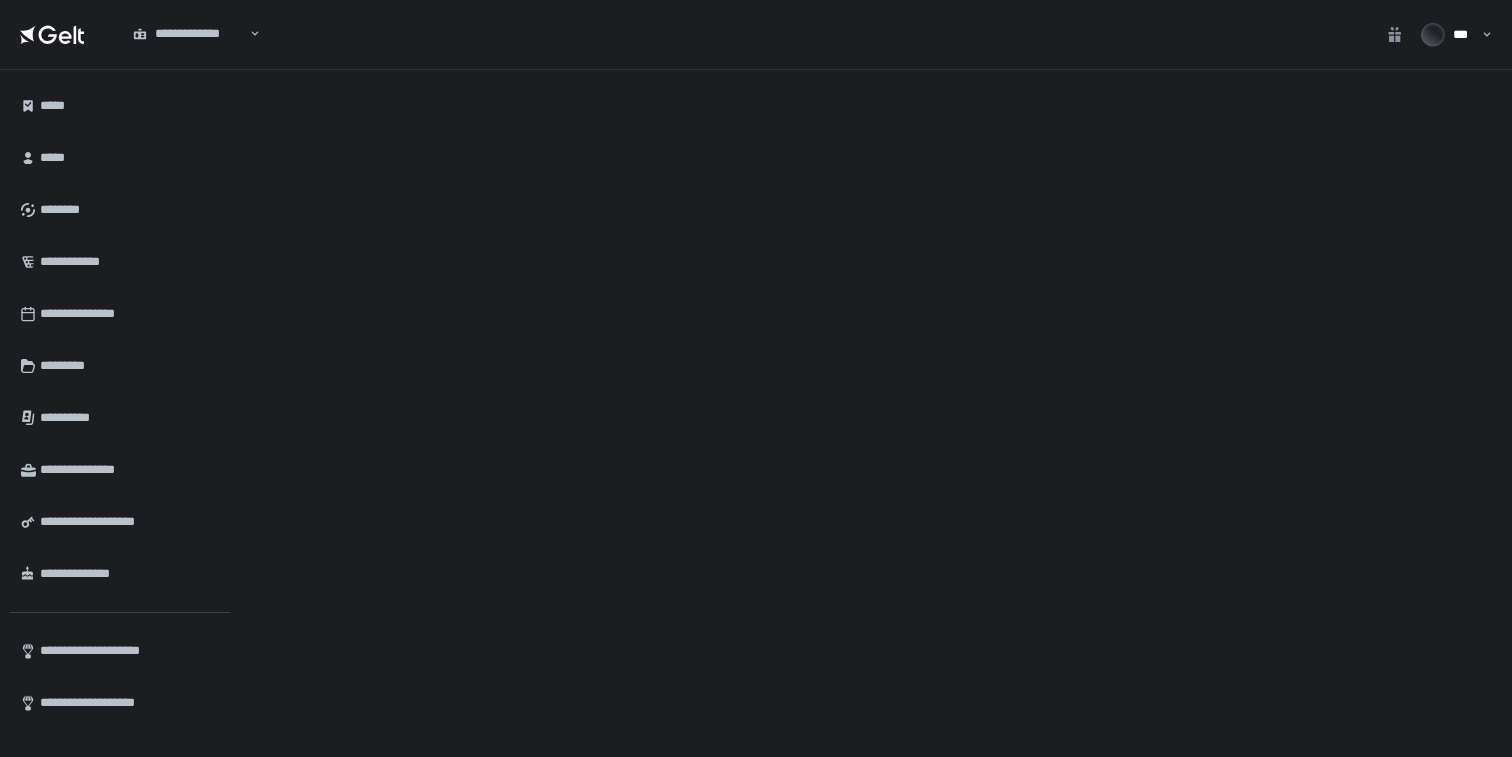 scroll, scrollTop: 0, scrollLeft: 0, axis: both 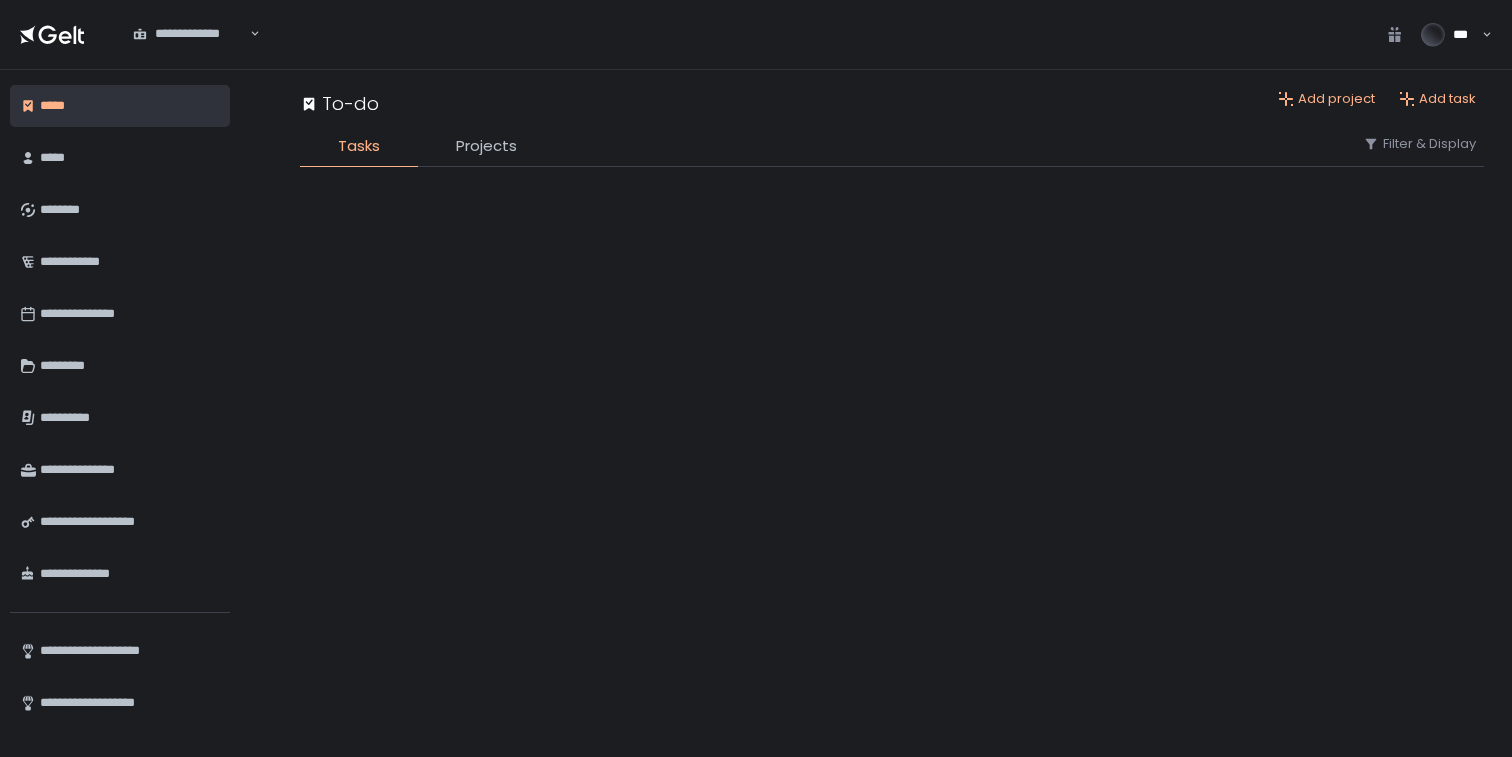 click on "*****" at bounding box center [127, 106] 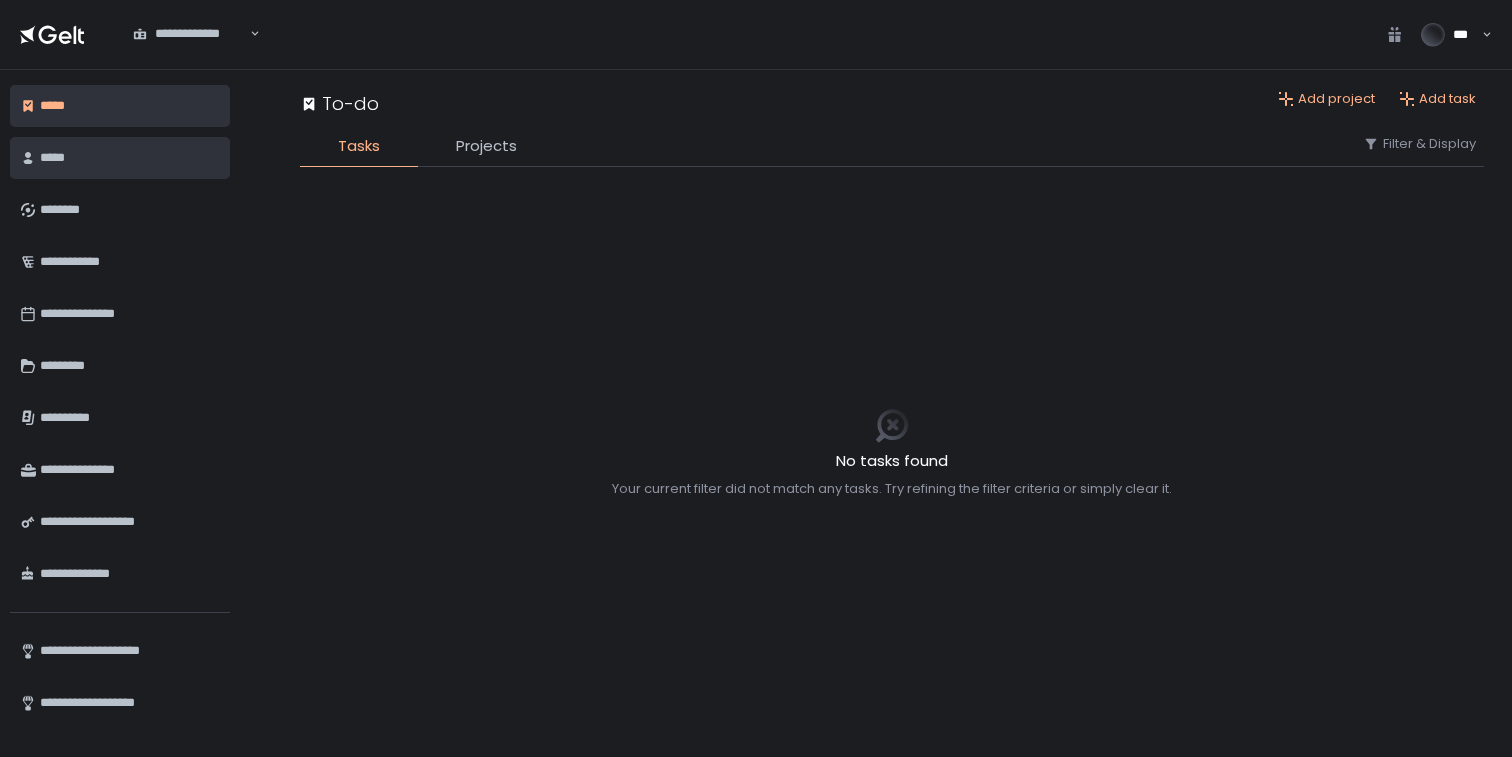 click on "*****" at bounding box center (127, 158) 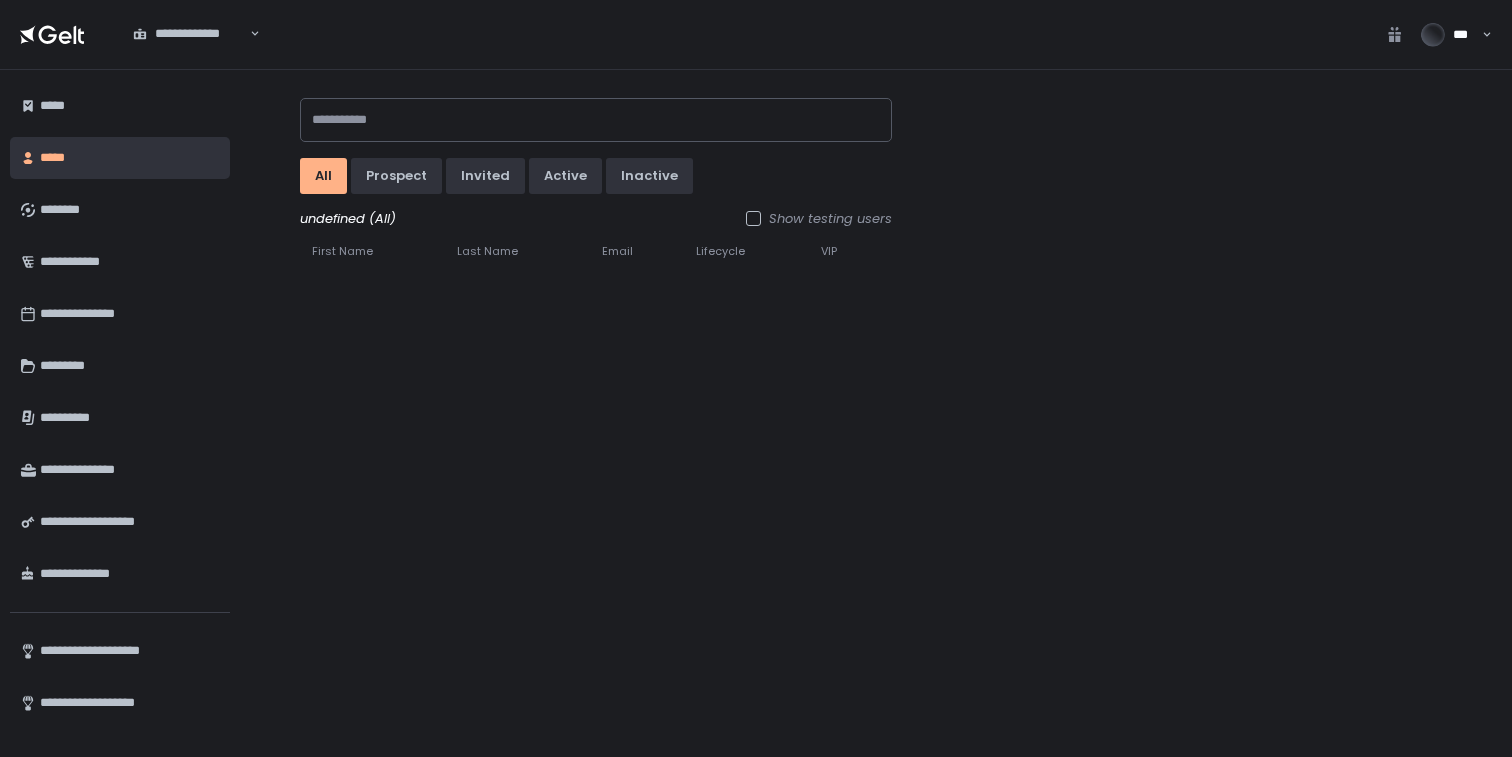 click on "*****" at bounding box center [127, 158] 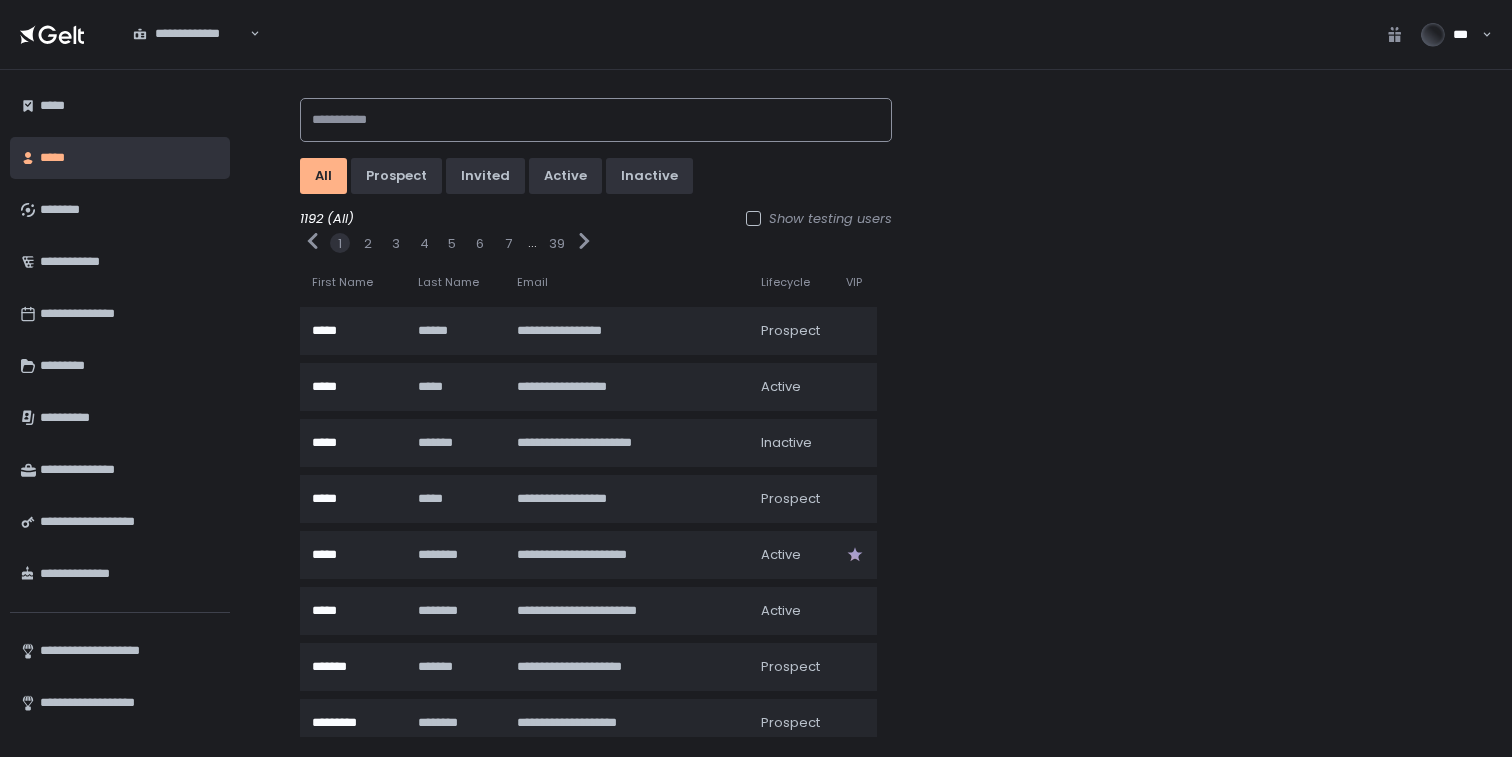 click 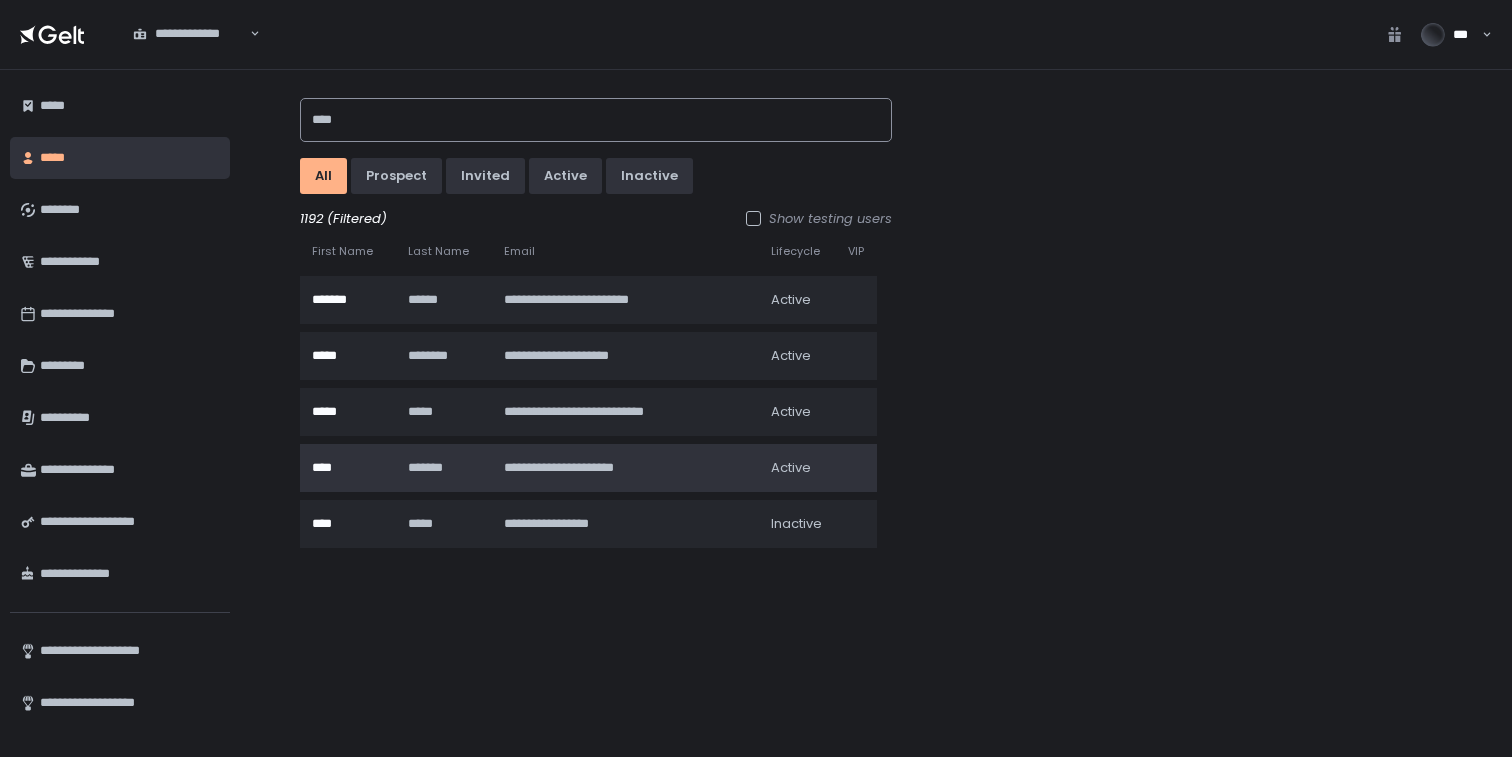 type on "****" 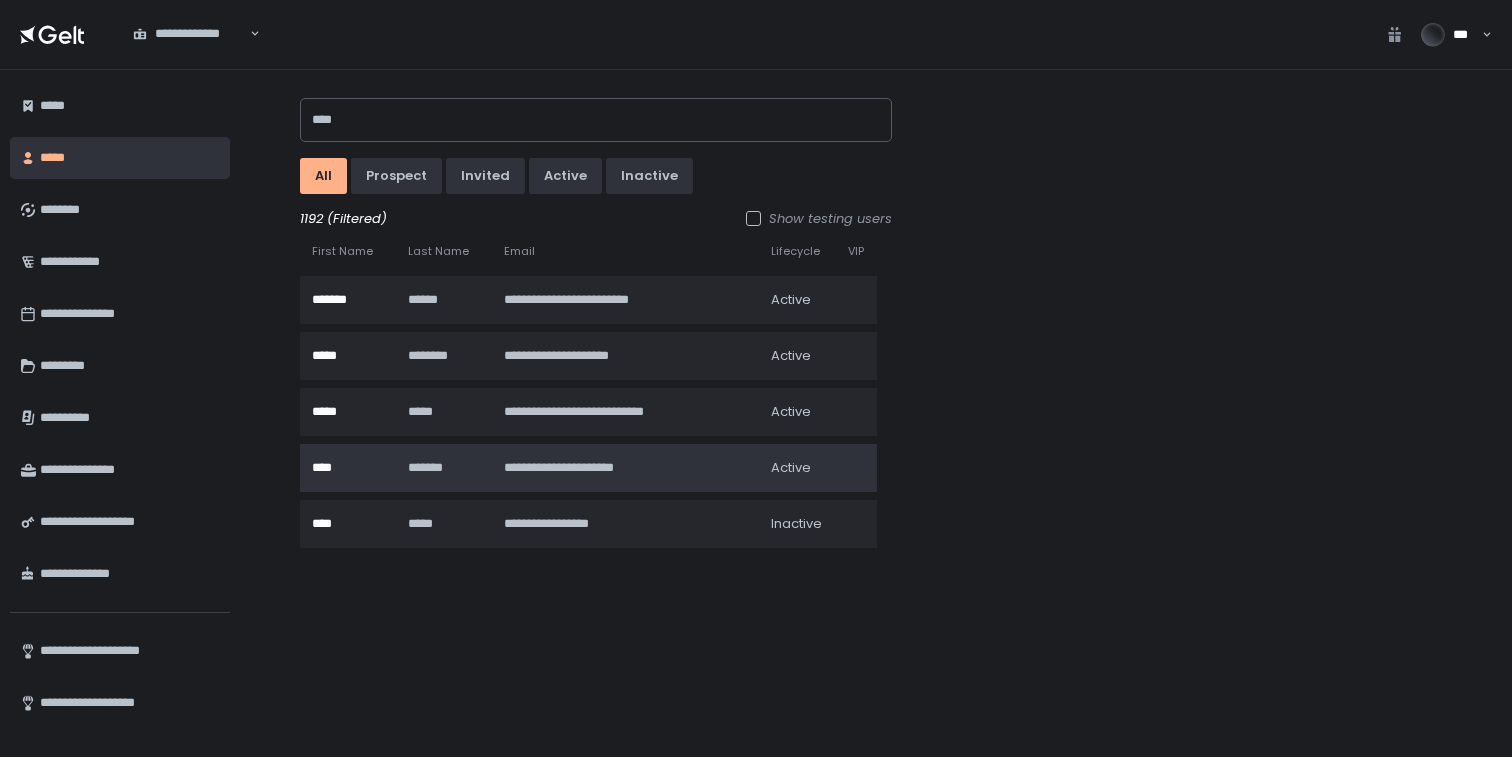 click on "**********" at bounding box center (621, 468) 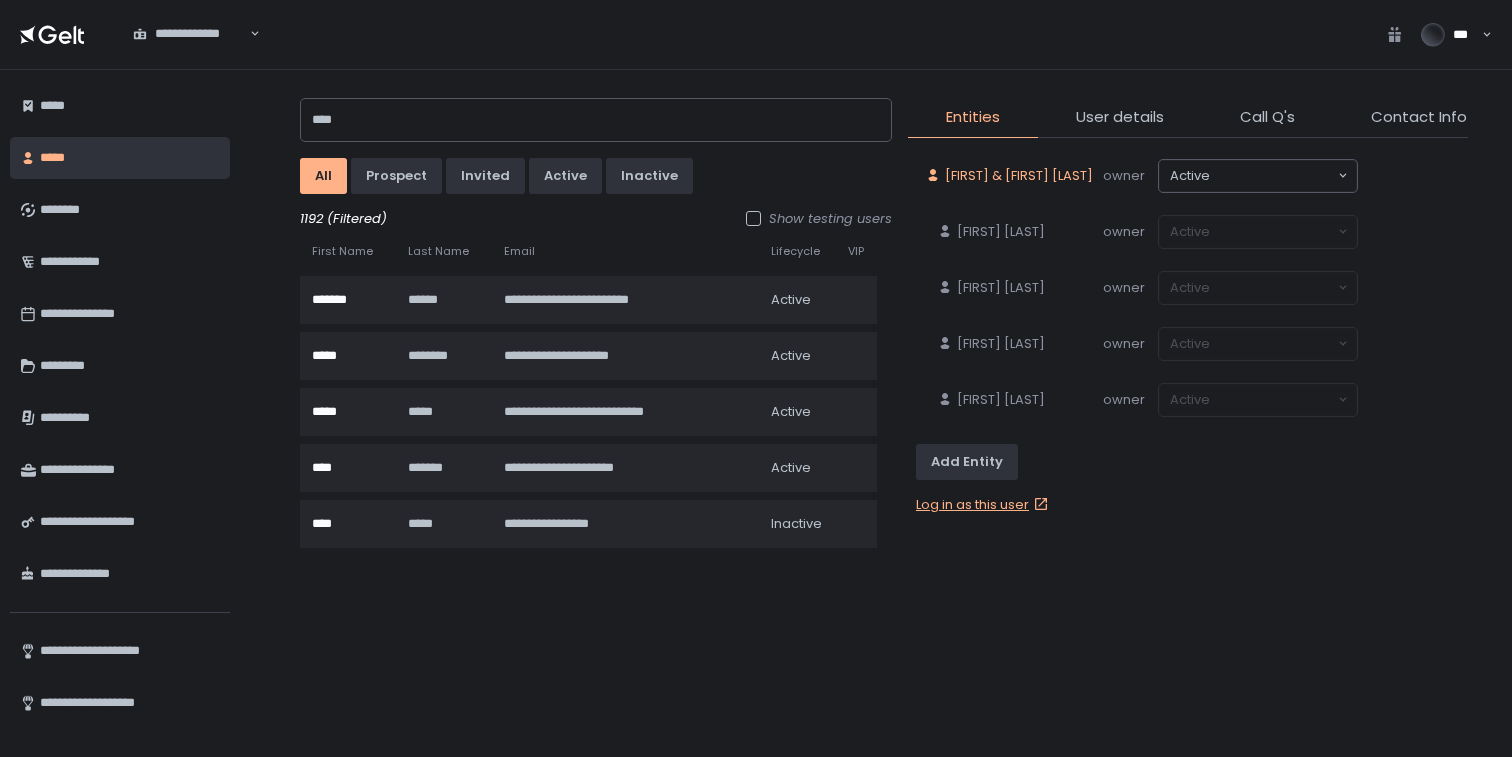 click on "[FIRST] & [FIRST] [LAST]" at bounding box center [1019, 176] 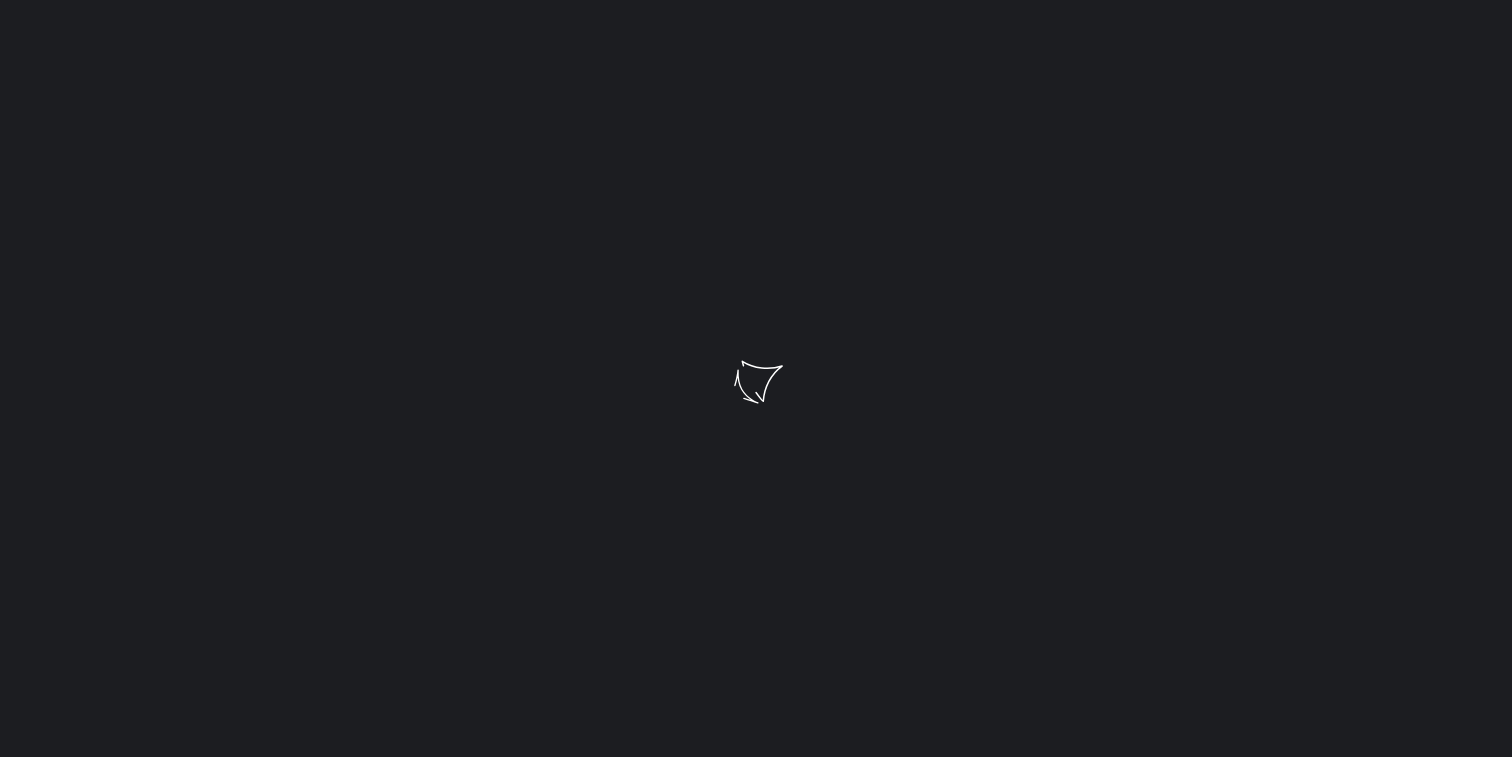 scroll, scrollTop: 0, scrollLeft: 0, axis: both 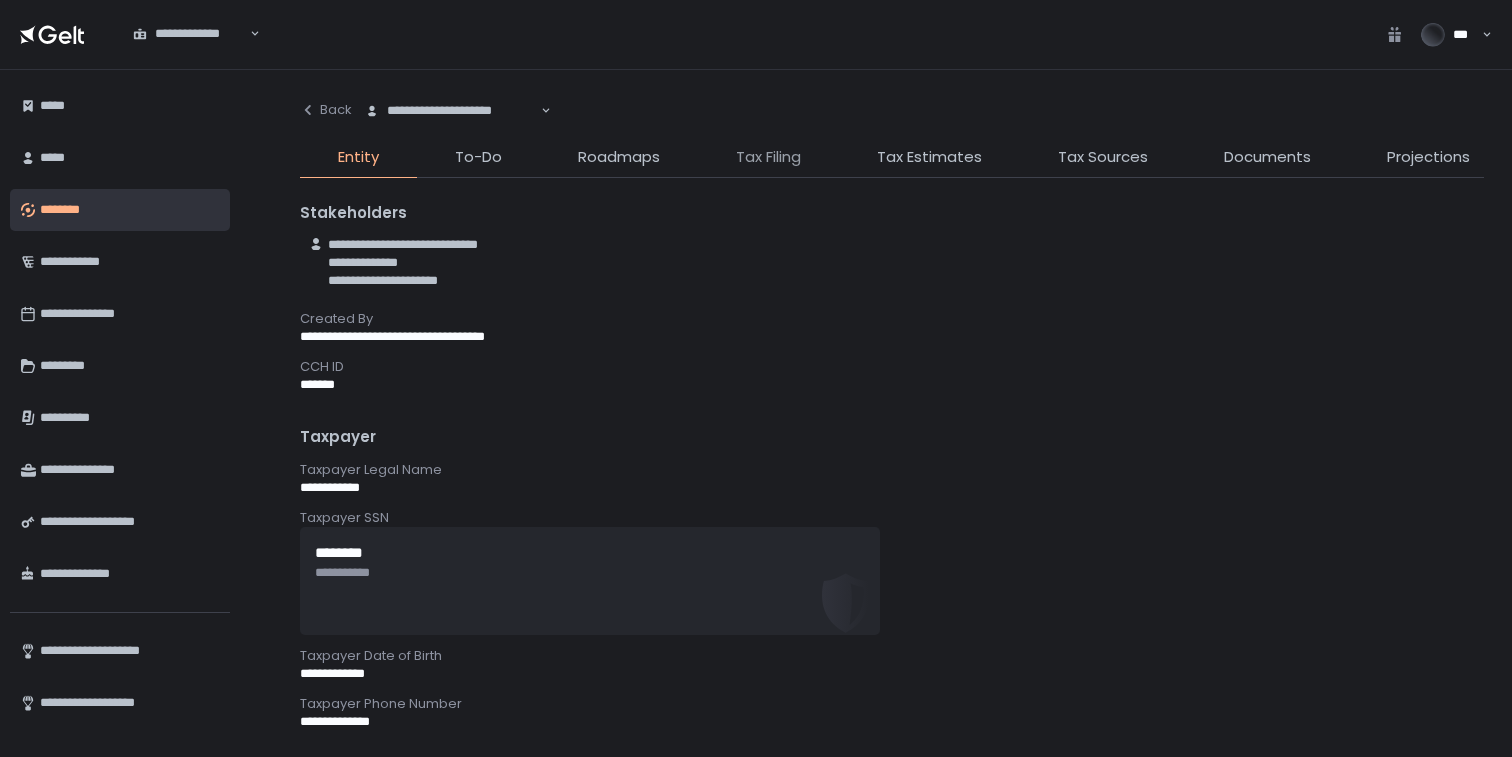 click on "Tax Filing" at bounding box center (768, 157) 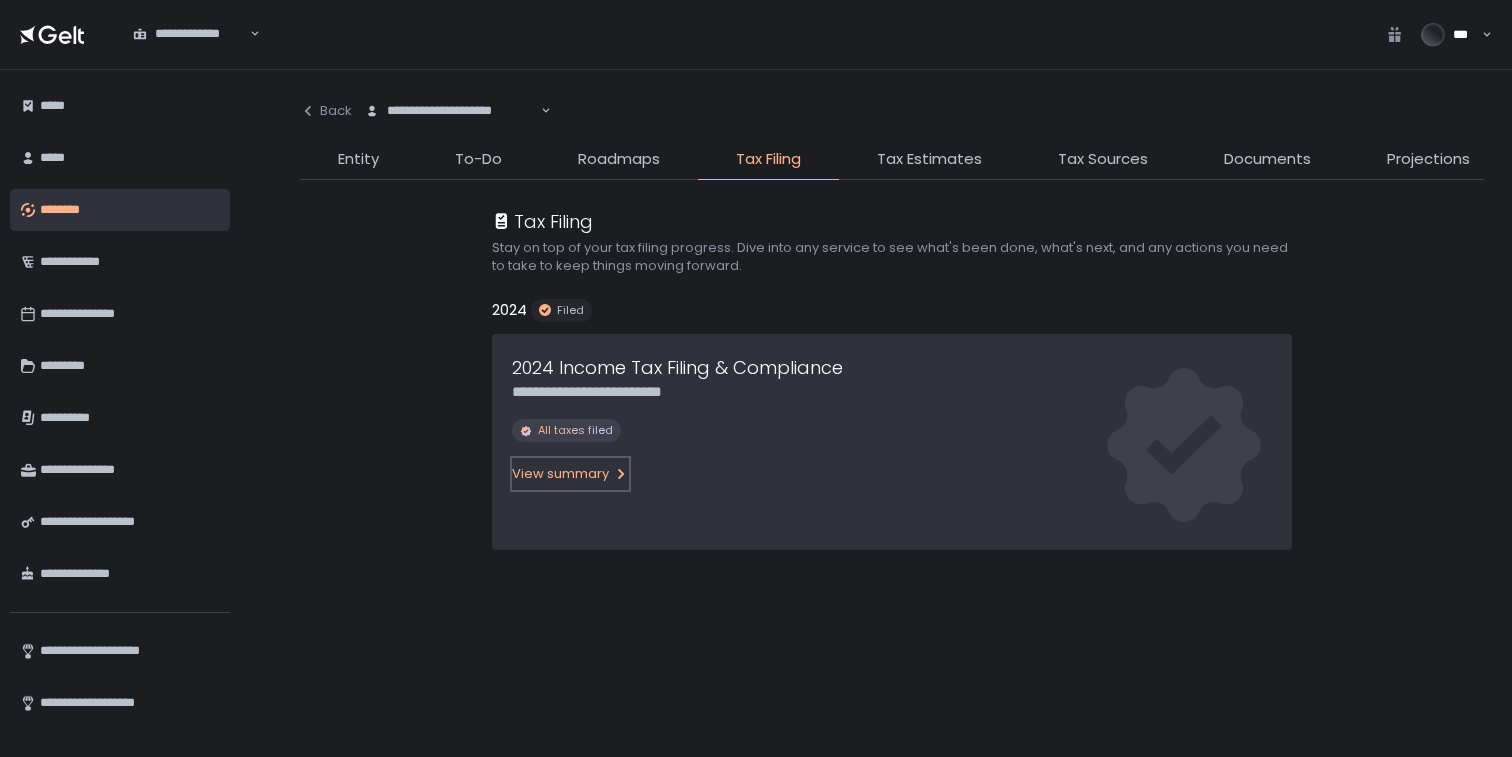 click on "View summary" 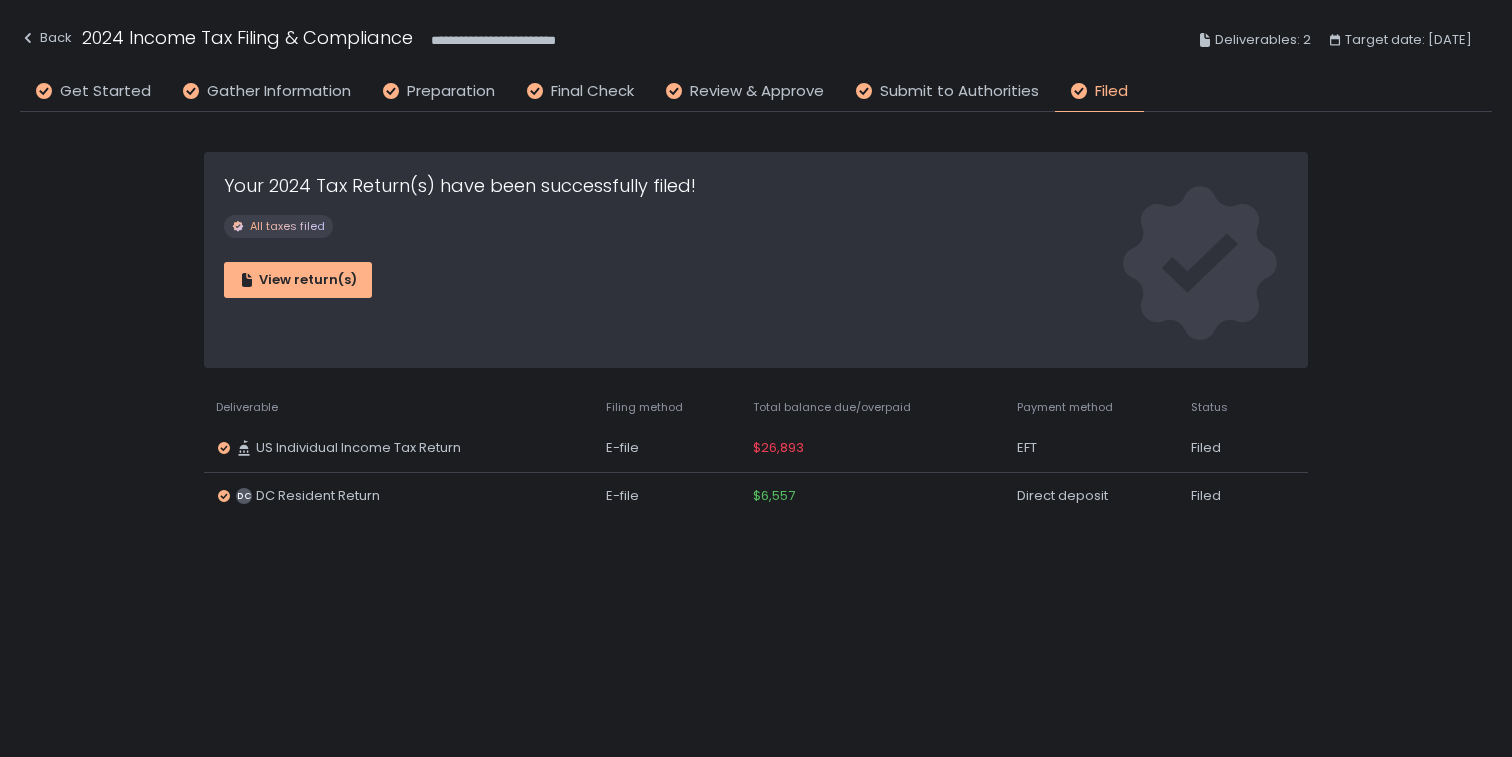 click on "Filed" at bounding box center (1111, 91) 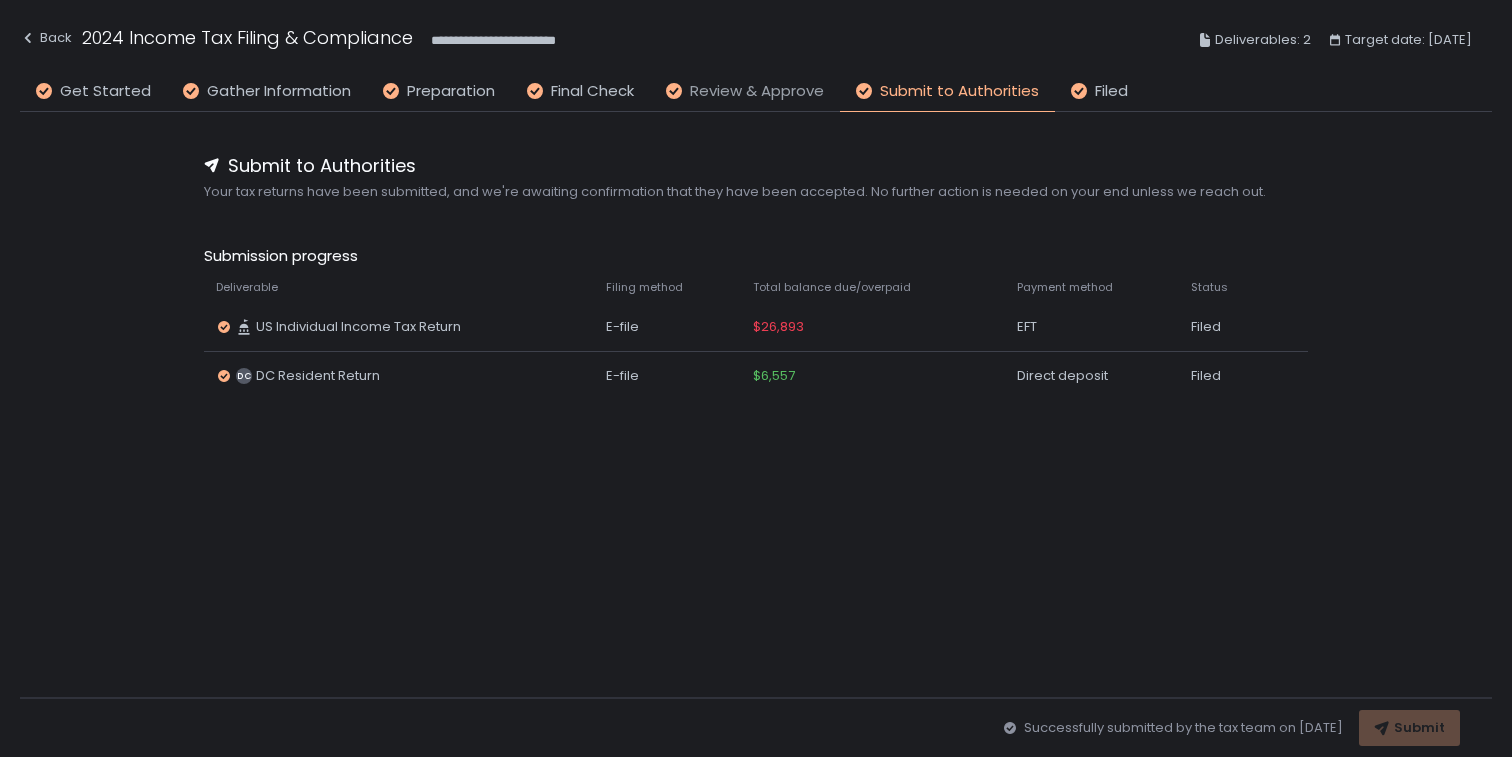 click on "Review & Approve" at bounding box center (757, 91) 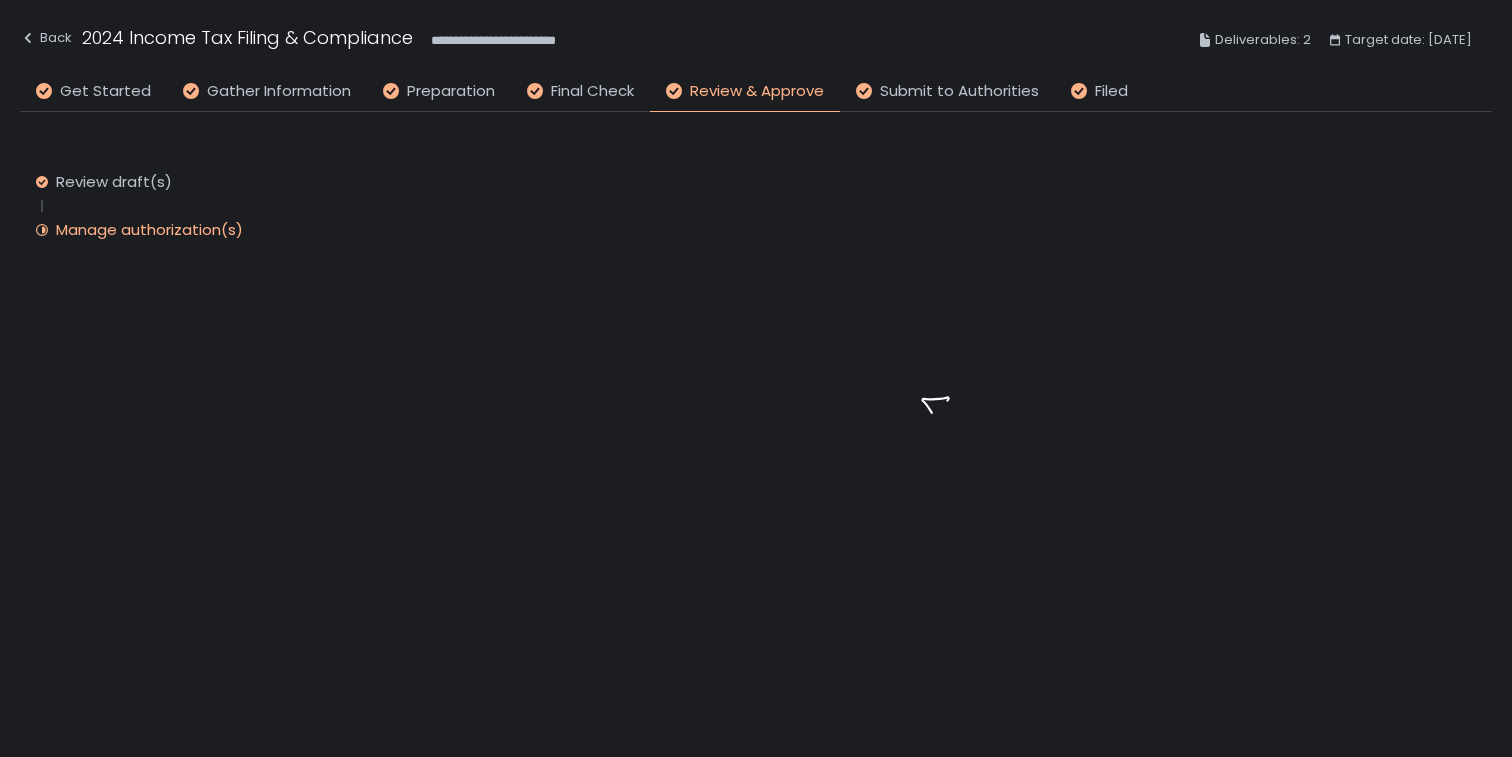 click on "Submit to Authorities" 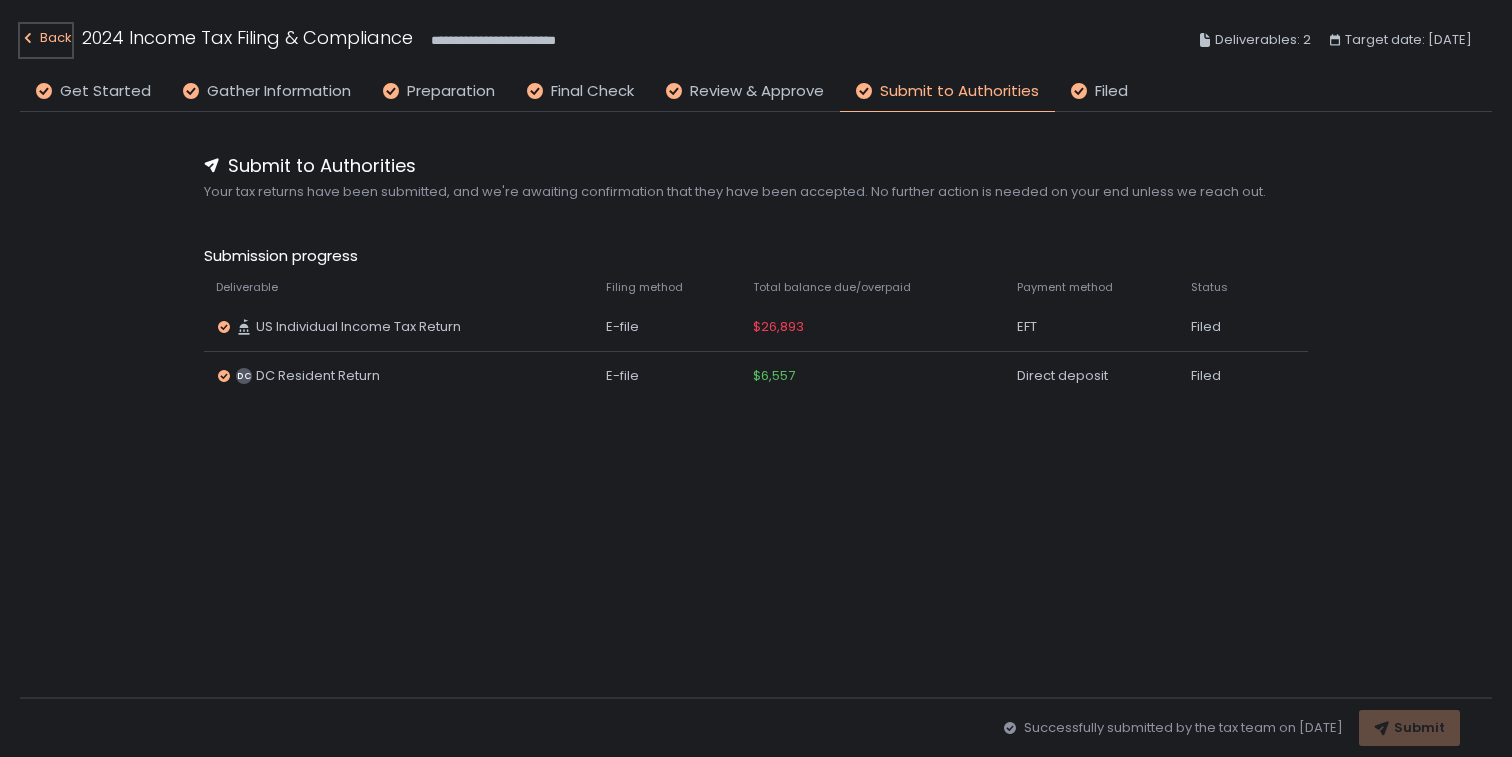 click on "Back" 